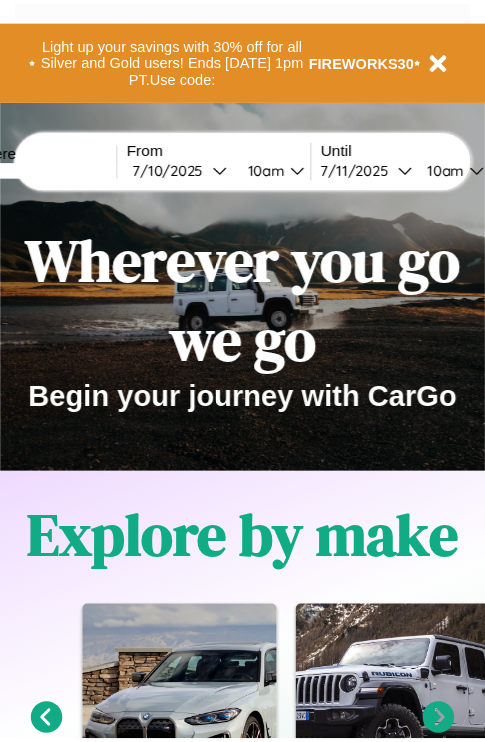 scroll, scrollTop: 0, scrollLeft: 0, axis: both 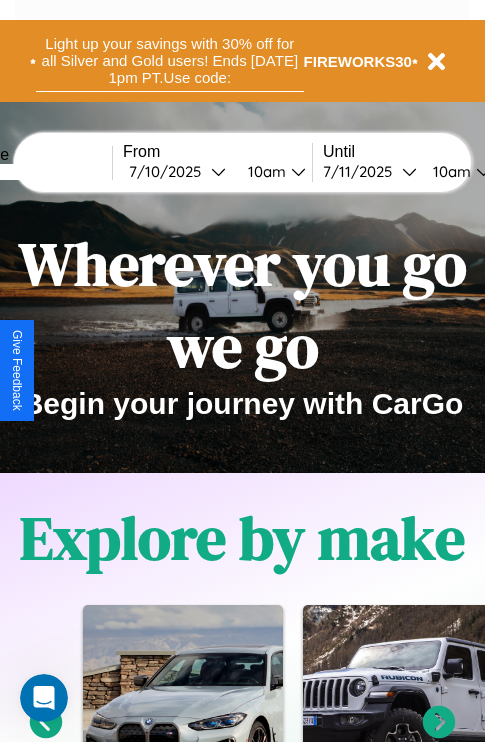 click on "Light up your savings with 30% off for all Silver and Gold users! Ends [DATE] 1pm PT.  Use code:" at bounding box center (170, 61) 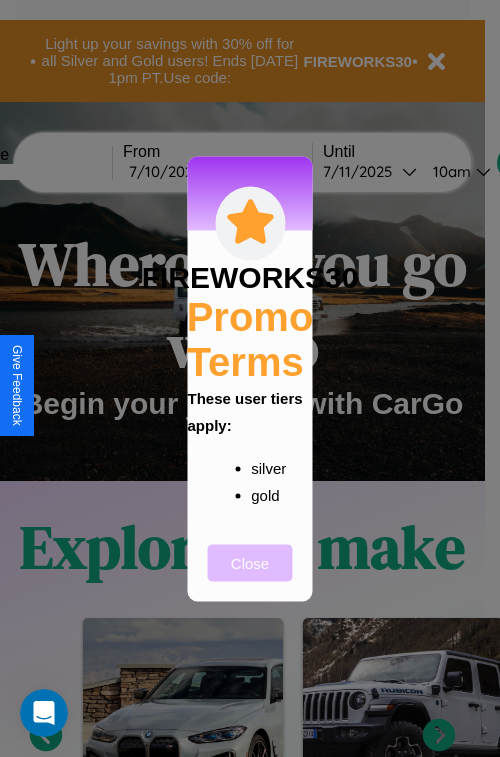 click on "Close" at bounding box center [250, 562] 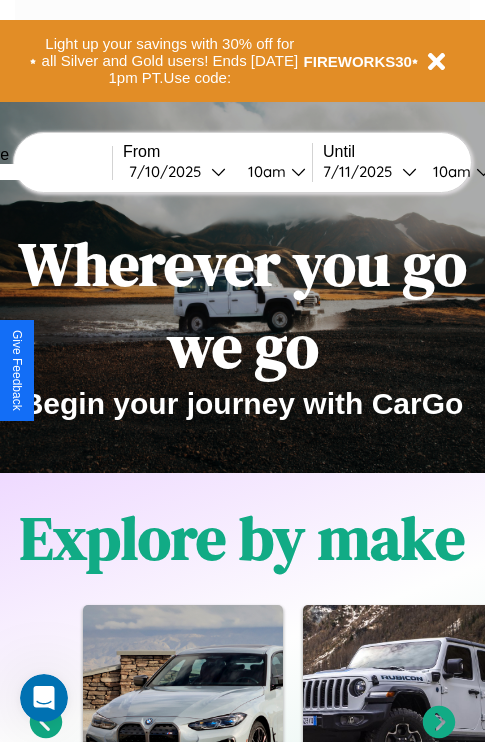 click at bounding box center (37, 172) 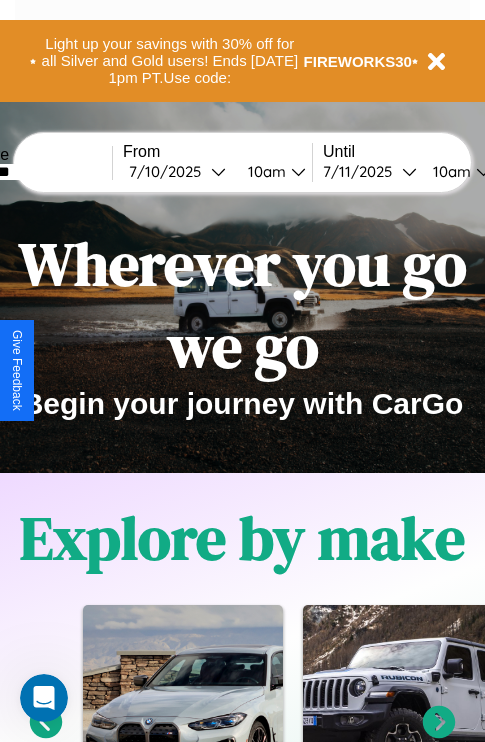 type on "********" 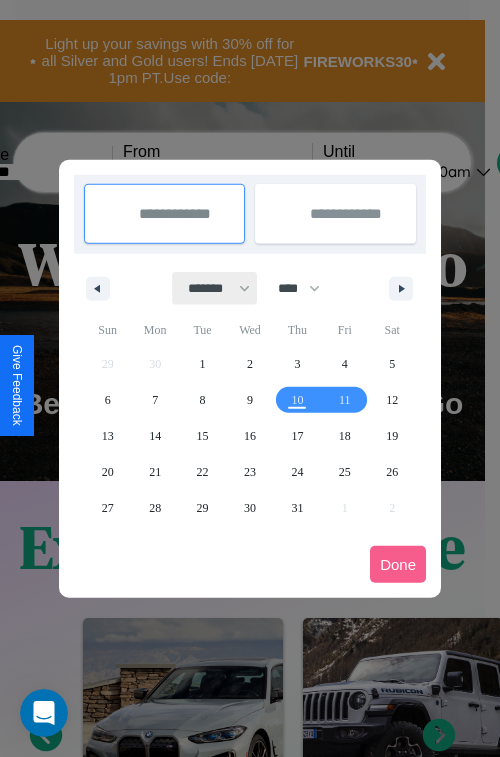 click on "******* ******** ***** ***** *** **** **** ****** ********* ******* ******** ********" at bounding box center (215, 288) 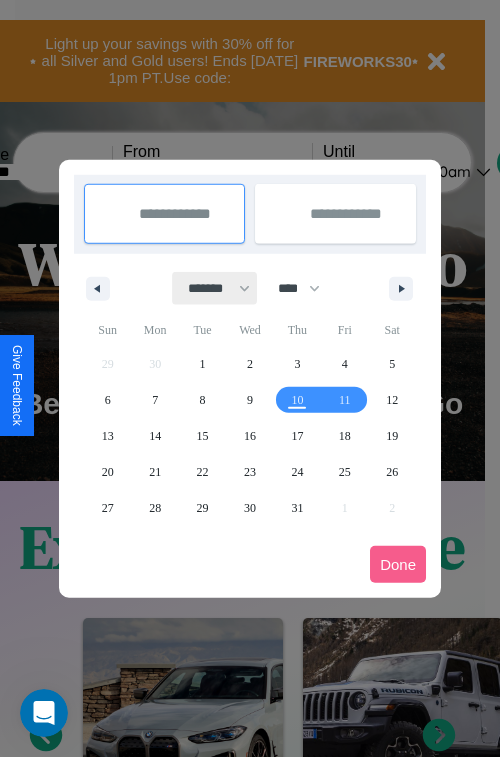 select on "*" 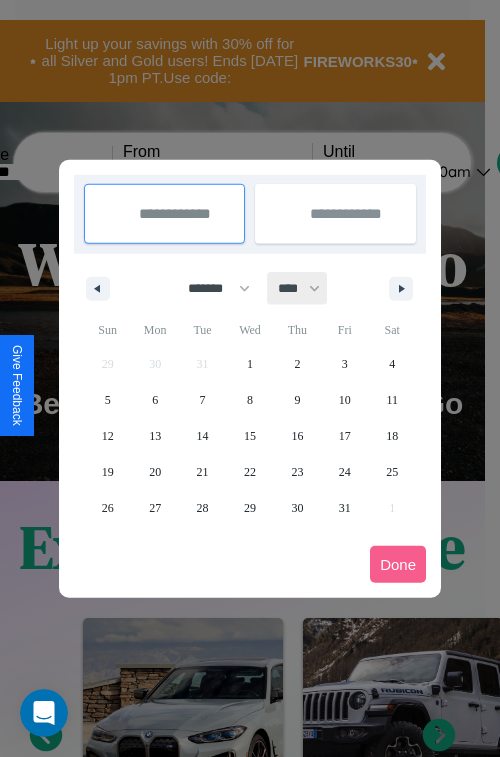 click on "**** **** **** **** **** **** **** **** **** **** **** **** **** **** **** **** **** **** **** **** **** **** **** **** **** **** **** **** **** **** **** **** **** **** **** **** **** **** **** **** **** **** **** **** **** **** **** **** **** **** **** **** **** **** **** **** **** **** **** **** **** **** **** **** **** **** **** **** **** **** **** **** **** **** **** **** **** **** **** **** **** **** **** **** **** **** **** **** **** **** **** **** **** **** **** **** **** **** **** **** **** **** **** **** **** **** **** **** **** **** **** **** **** **** **** **** **** **** **** **** ****" at bounding box center [298, 288] 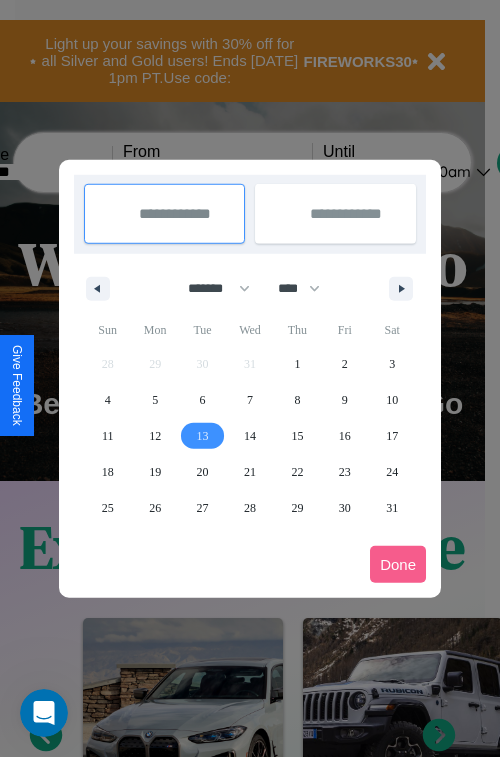 click on "13" at bounding box center [203, 436] 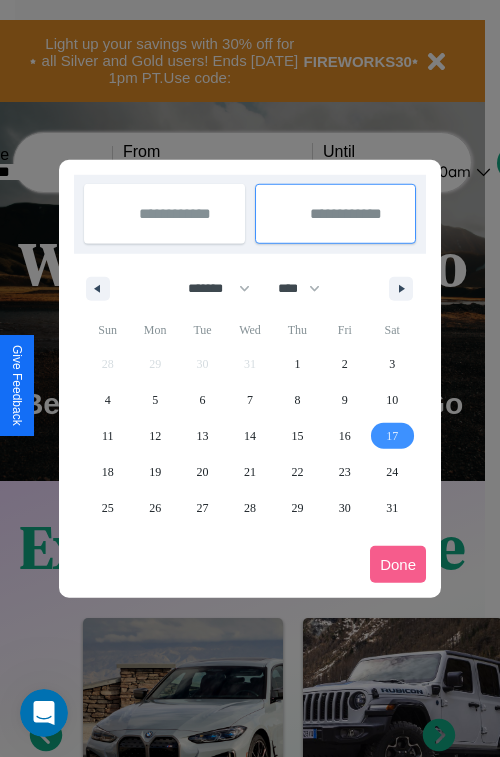 click on "17" at bounding box center [392, 436] 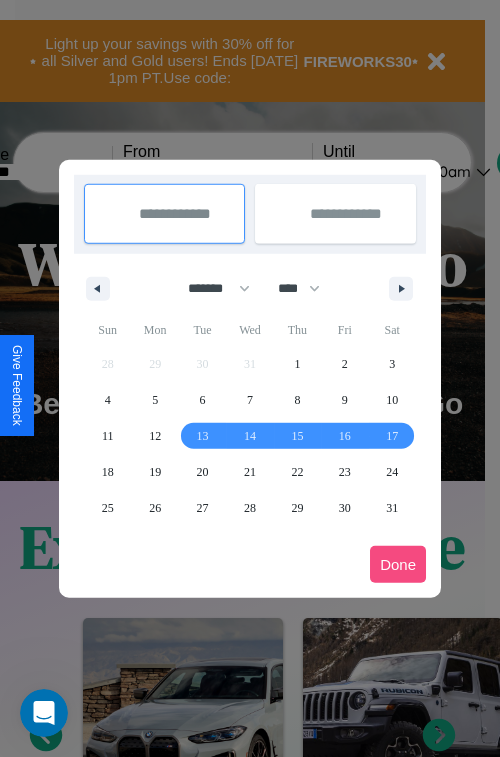 click on "Done" at bounding box center (398, 564) 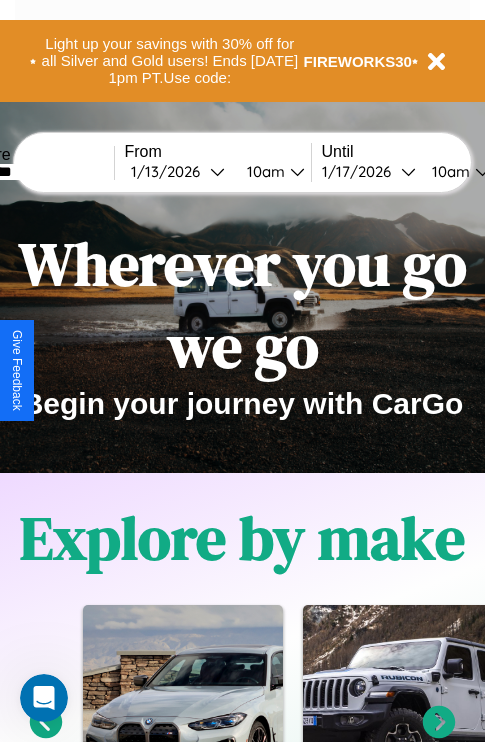 scroll, scrollTop: 0, scrollLeft: 71, axis: horizontal 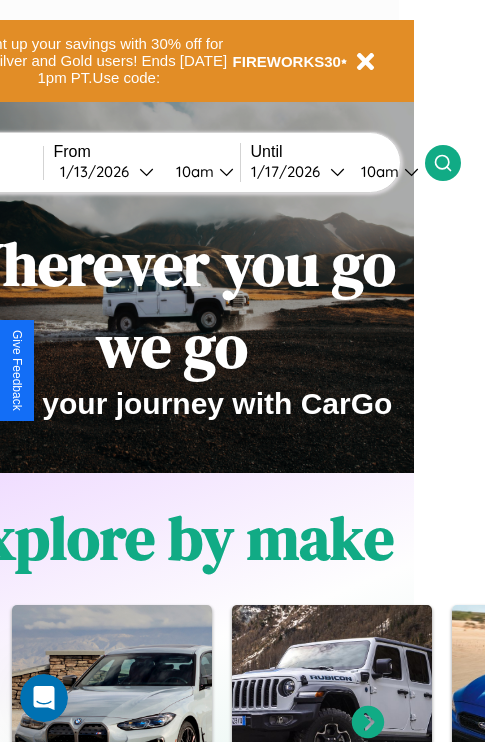 click 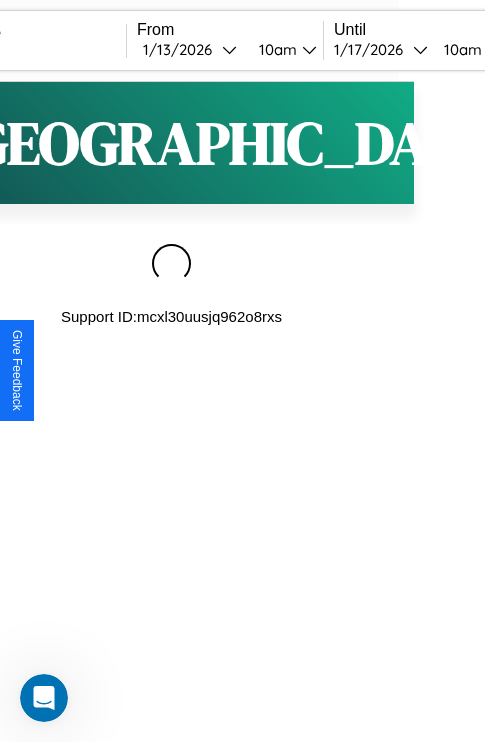 scroll, scrollTop: 0, scrollLeft: 0, axis: both 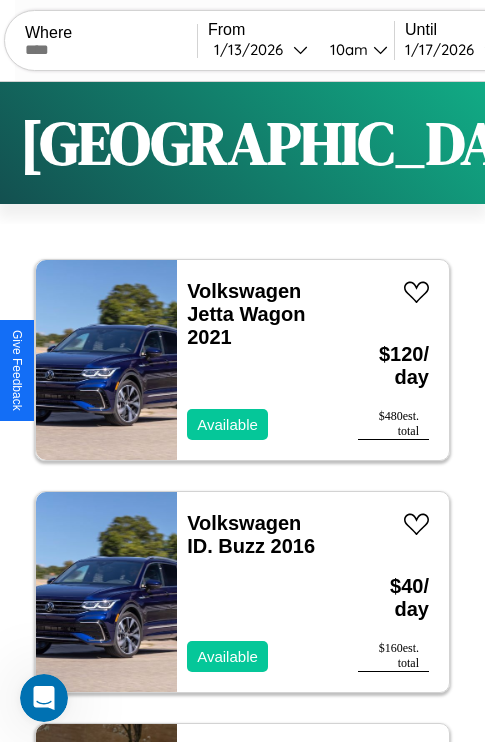 click on "Filters" at bounding box center [640, 143] 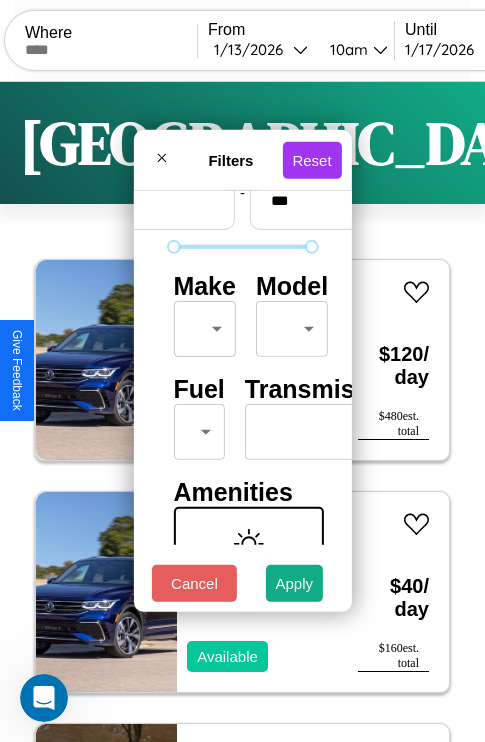 scroll, scrollTop: 162, scrollLeft: 0, axis: vertical 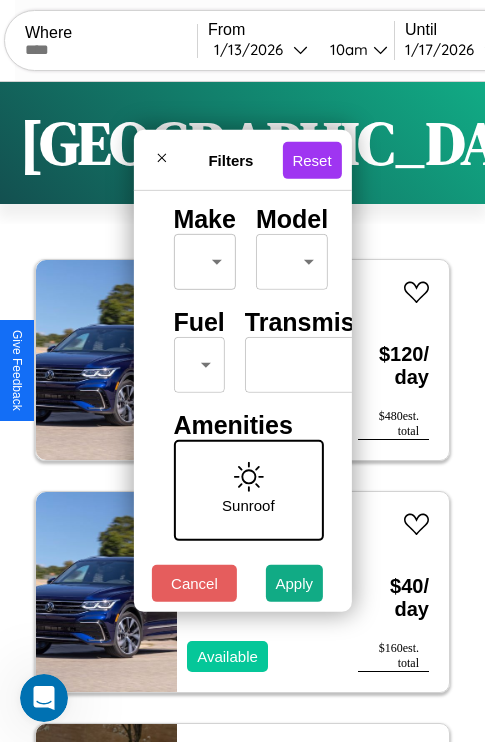 click on "CarGo Where From [DATE] 10am Until [DATE] 10am Become a Host Login Sign Up Brisbane Filters 148  cars in this area These cars can be picked up in this city. Volkswagen   Jetta Wagon   2021 Available $ 120  / day $ 480  est. total Volkswagen   ID. Buzz   2016 Available $ 40  / day $ 160  est. total Infiniti   EX35   2022 Unavailable $ 70  / day $ 280  est. total Kia   [PERSON_NAME]   2014 Available $ 150  / day $ 600  est. total Aston [PERSON_NAME]   V8   2014 Available $ 60  / day $ 240  est. total Nissan   Rogue Sport   2024 Available $ 30  / day $ 120  est. total Hummer   H3   2024 Available $ 100  / day $ 400  est. total GMC   P6S   2021 Available $ 30  / day $ 120  est. total Bentley   Bentley Trailers & Custom Coaches   2017 Available $ 190  / day $ 760  est. total Mercedes   SL-Class   2018 Available $ 90  / day $ 360  est. total Volkswagen   Taos   2016 Available $ 120  / day $ 480  est. total Mazda   Mazda6   2022 Available $ 70  / day $ 280  est. total Chevrolet   4500HD   2014 Available $ 110 $ 440" at bounding box center [242, 412] 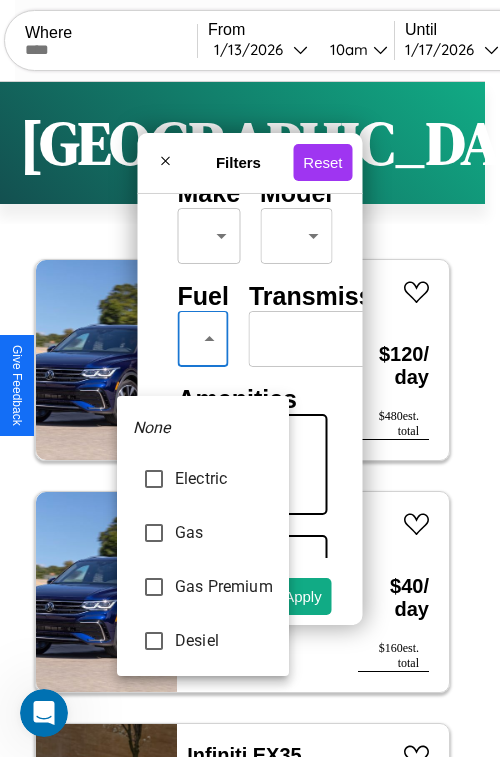 type on "********" 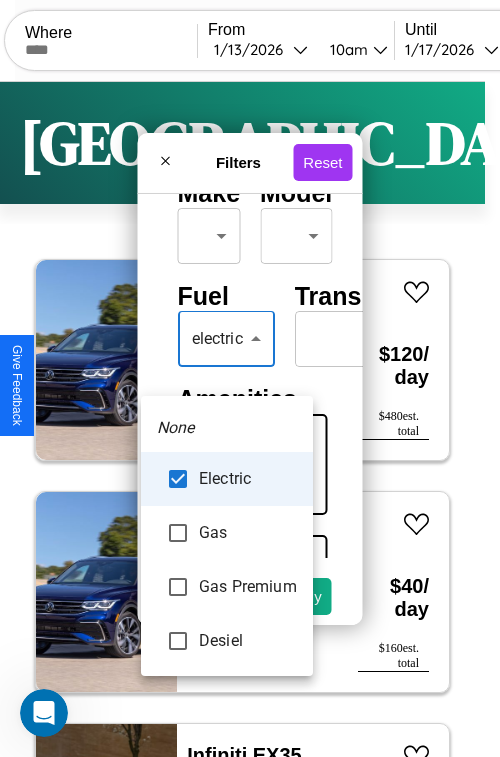 click at bounding box center (250, 378) 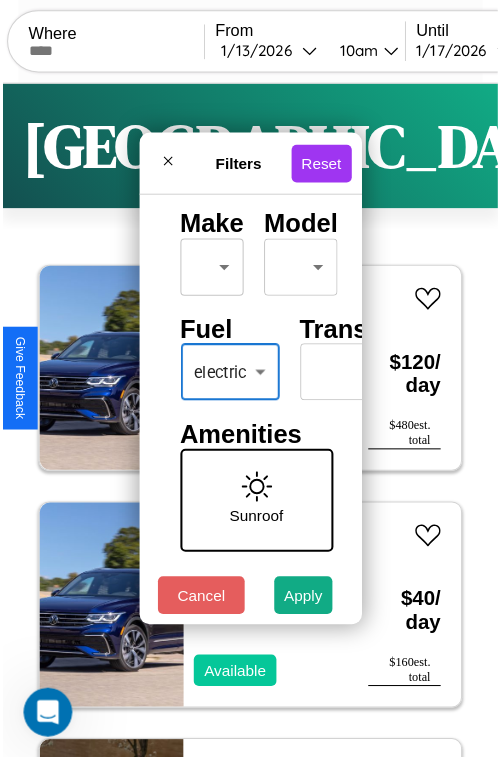 scroll, scrollTop: 59, scrollLeft: 0, axis: vertical 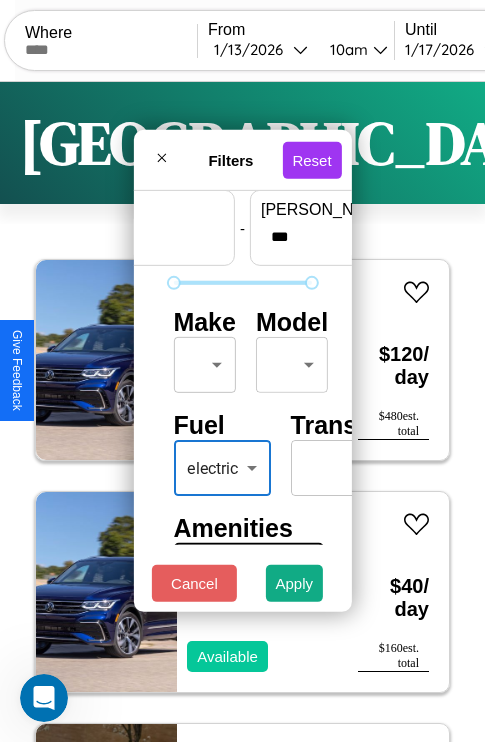 click on "CarGo Where From [DATE] 10am Until [DATE] 10am Become a Host Login Sign Up Brisbane Filters 148  cars in this area These cars can be picked up in this city. Volkswagen   Jetta Wagon   2021 Available $ 120  / day $ 480  est. total Volkswagen   ID. Buzz   2016 Available $ 40  / day $ 160  est. total Infiniti   EX35   2022 Unavailable $ 70  / day $ 280  est. total Kia   [PERSON_NAME]   2014 Available $ 150  / day $ 600  est. total Aston [PERSON_NAME]   V8   2014 Available $ 60  / day $ 240  est. total Nissan   Rogue Sport   2024 Available $ 30  / day $ 120  est. total Hummer   H3   2024 Available $ 100  / day $ 400  est. total GMC   P6S   2021 Available $ 30  / day $ 120  est. total Bentley   Bentley Trailers & Custom Coaches   2017 Available $ 190  / day $ 760  est. total Mercedes   SL-Class   2018 Available $ 90  / day $ 360  est. total Volkswagen   Taos   2016 Available $ 120  / day $ 480  est. total Mazda   Mazda6   2022 Available $ 70  / day $ 280  est. total Chevrolet   4500HD   2014 Available $ 110 $ 440" at bounding box center (242, 412) 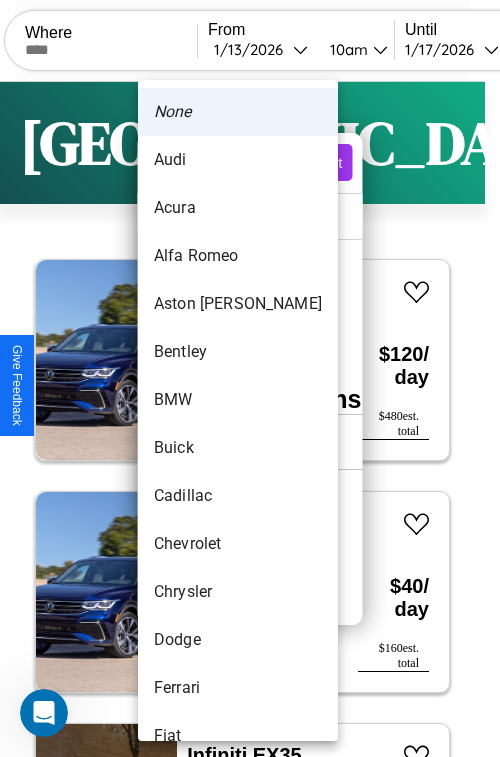 scroll, scrollTop: 38, scrollLeft: 0, axis: vertical 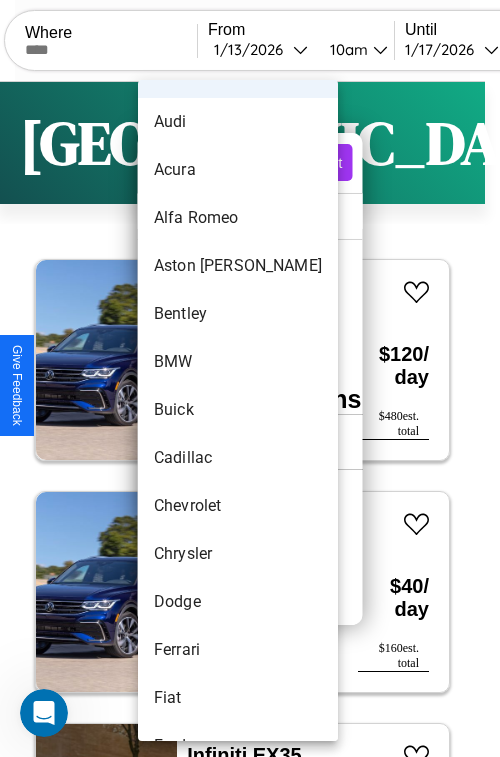 click on "Buick" at bounding box center [238, 410] 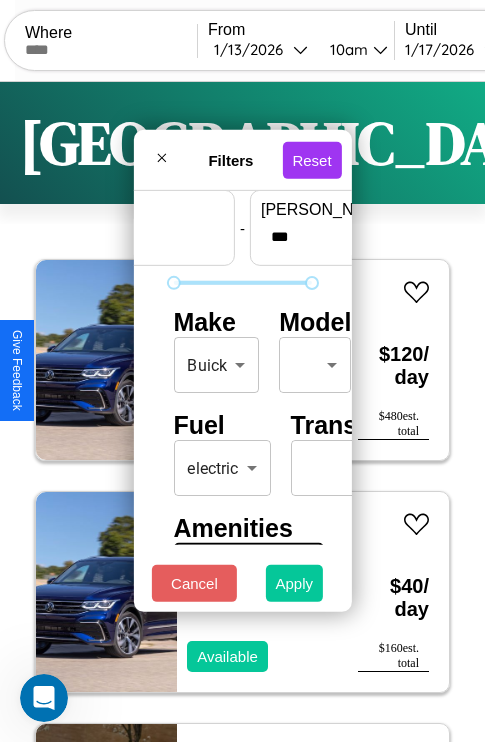 click on "Apply" at bounding box center [295, 583] 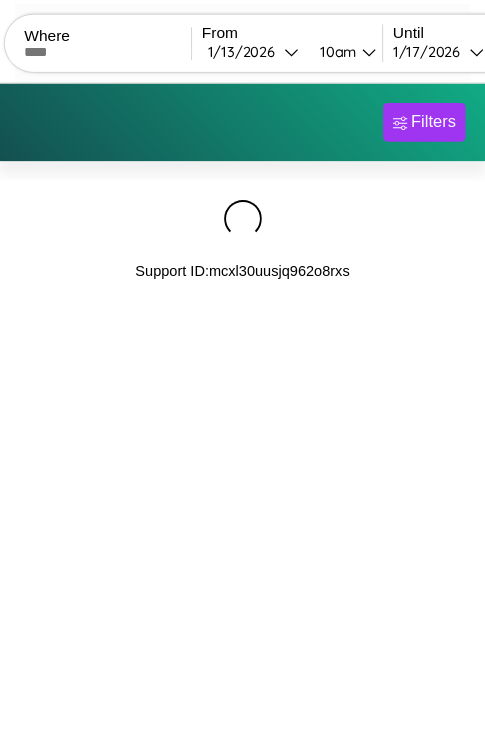scroll, scrollTop: 0, scrollLeft: 0, axis: both 